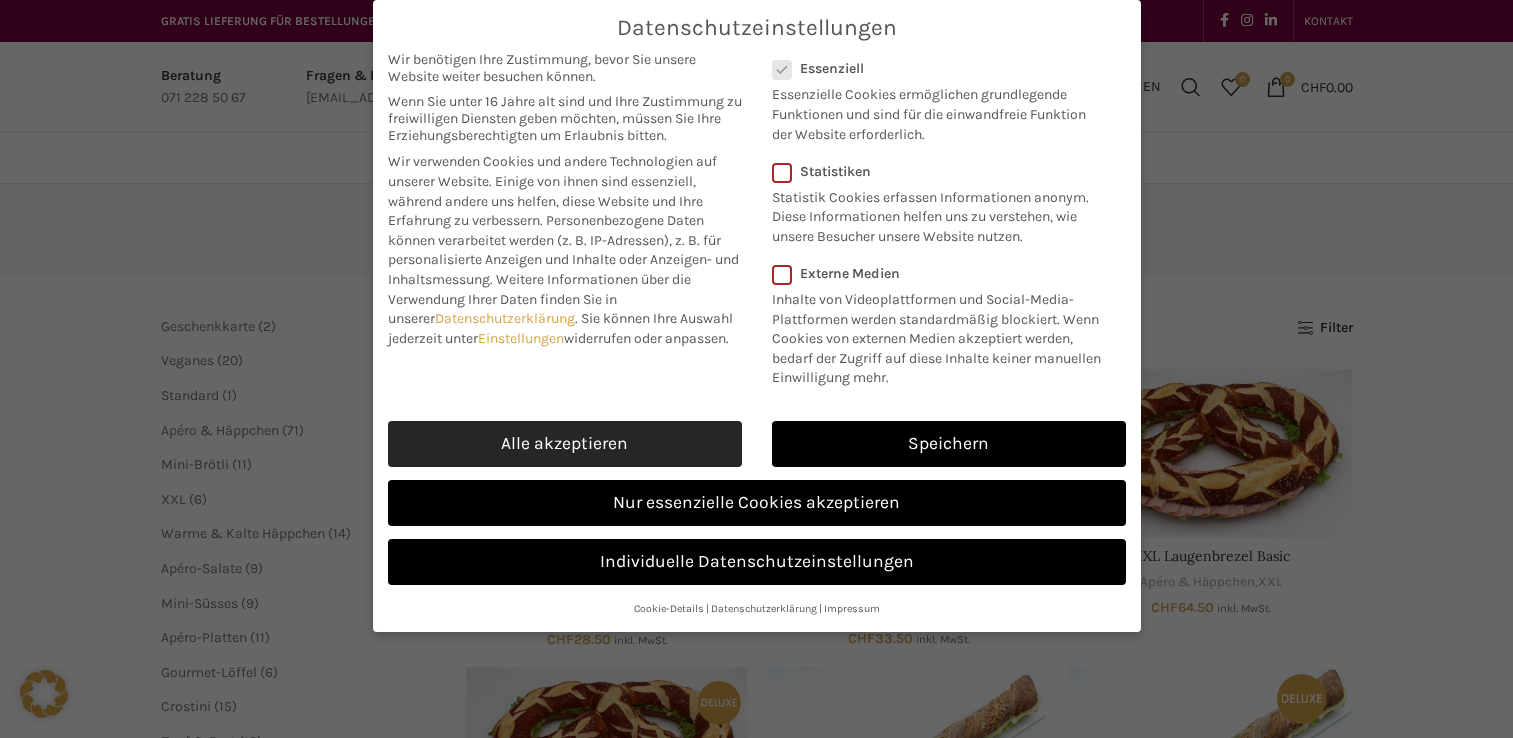 scroll, scrollTop: 0, scrollLeft: 0, axis: both 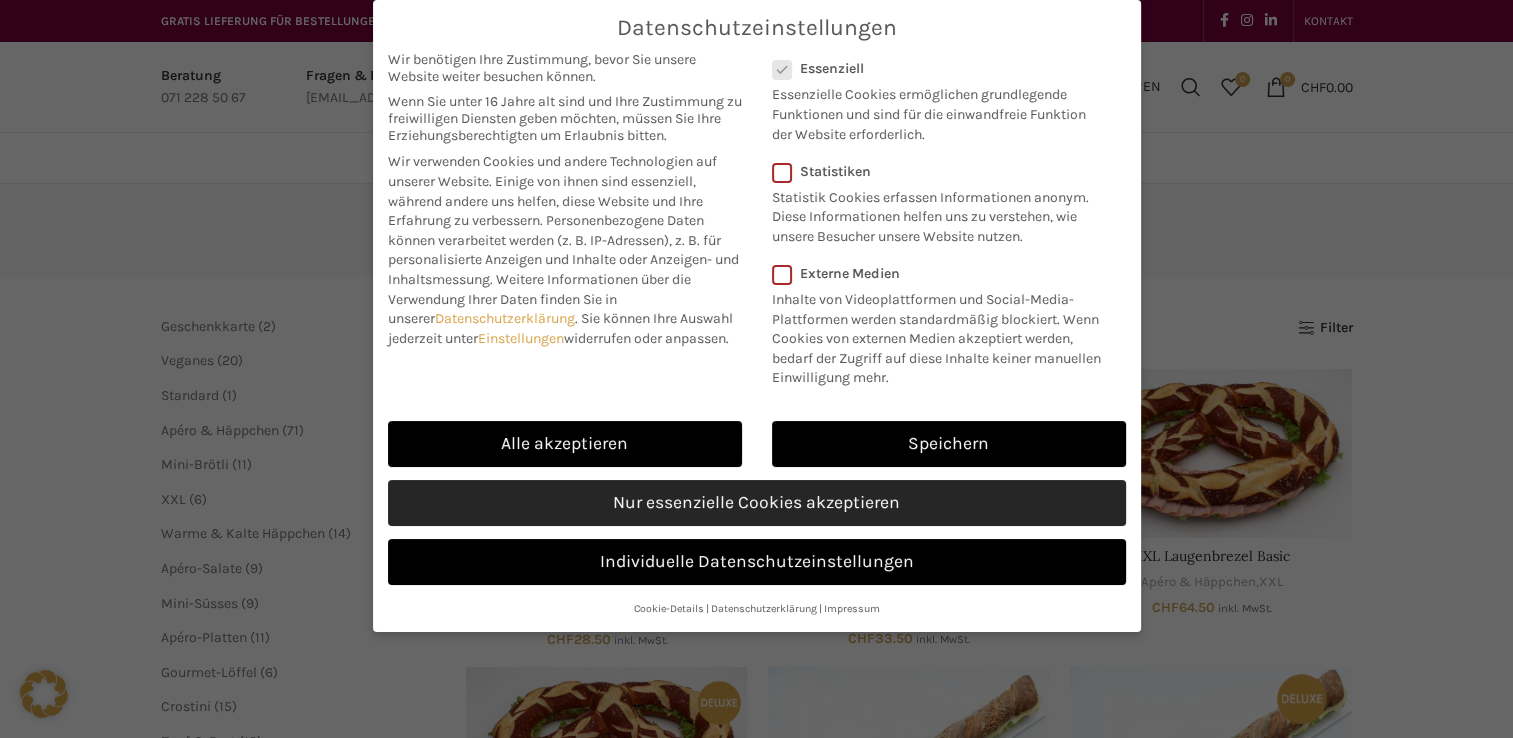 click on "Nur essenzielle Cookies akzeptieren" at bounding box center (757, 503) 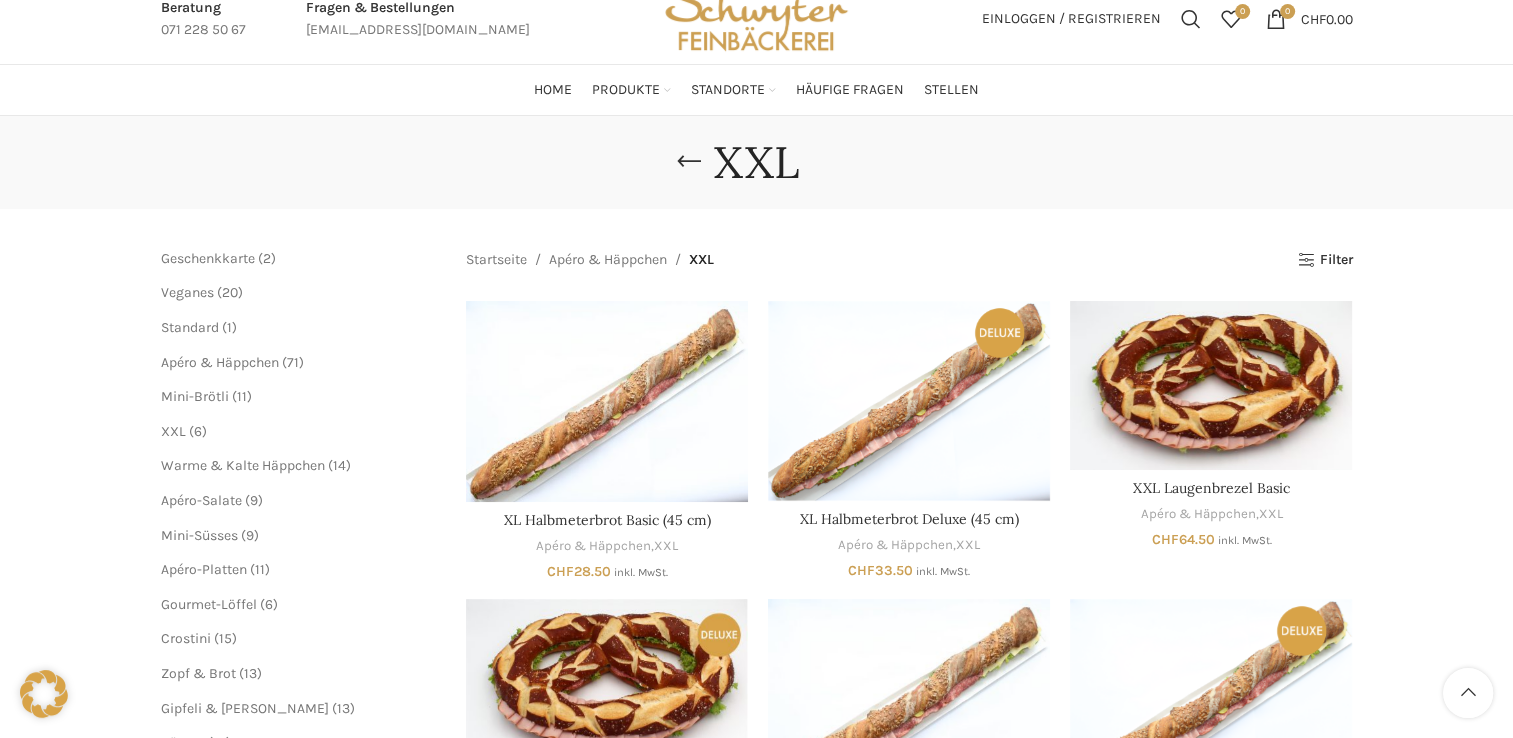 scroll, scrollTop: 0, scrollLeft: 0, axis: both 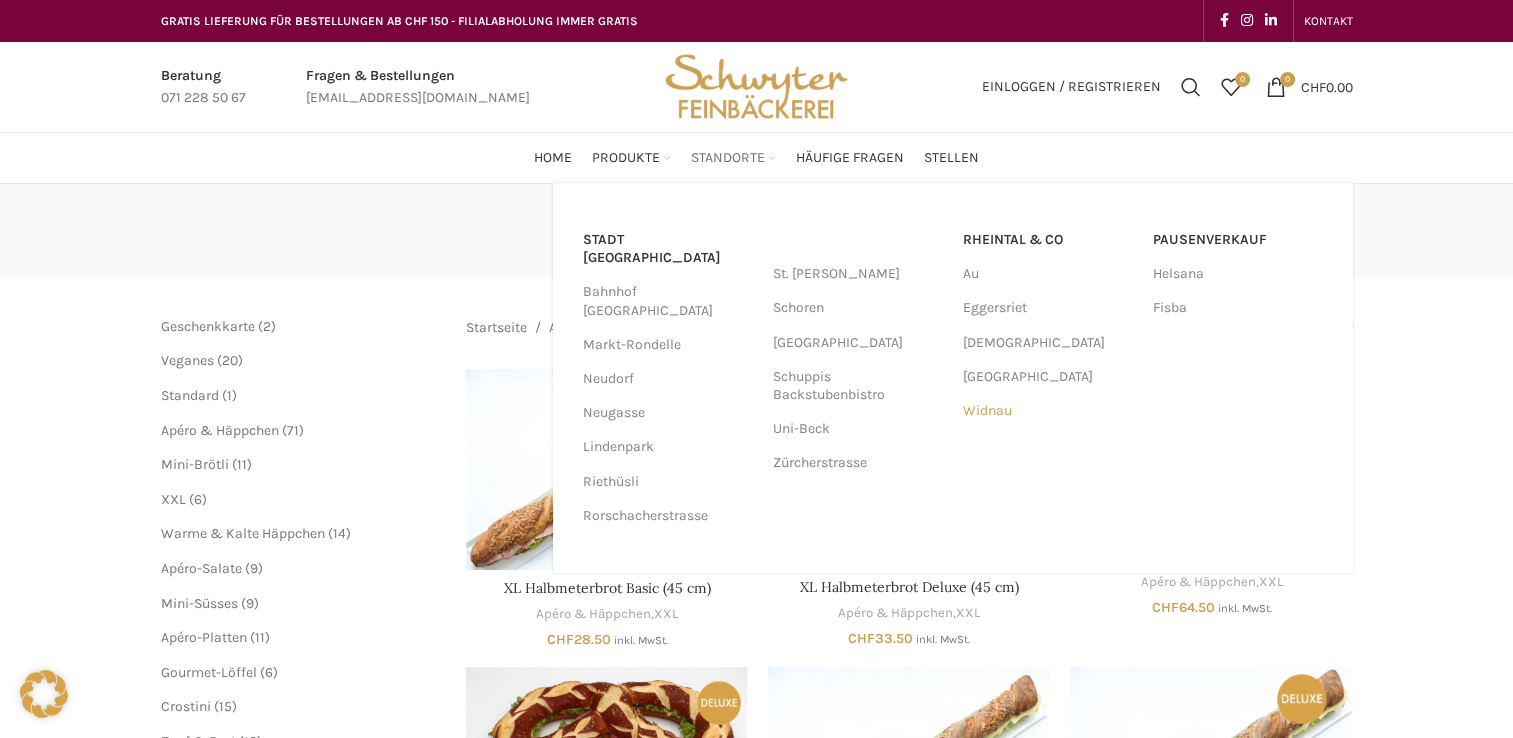 click on "Widnau" at bounding box center [1048, 411] 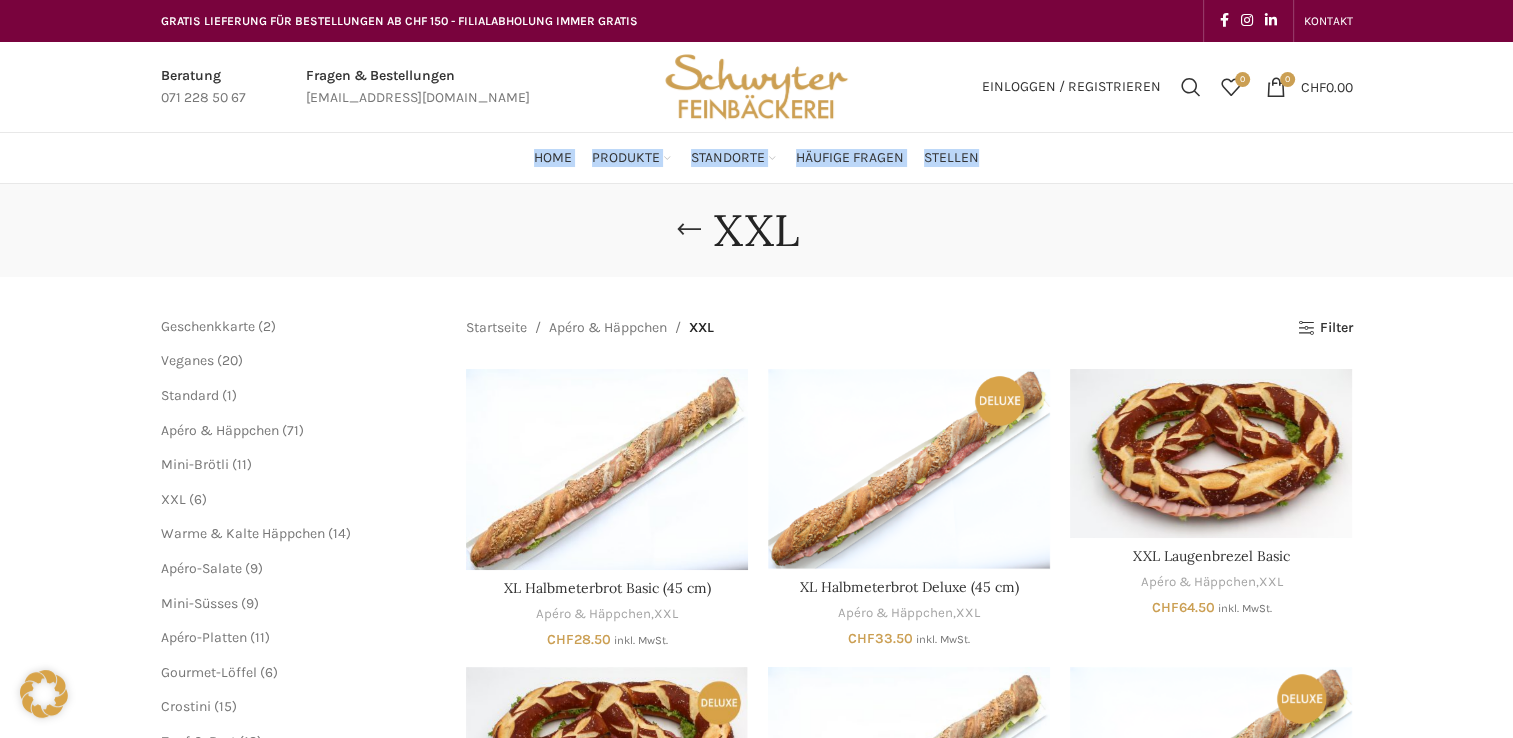 drag, startPoint x: 1508, startPoint y: 93, endPoint x: 1531, endPoint y: 172, distance: 82.28001 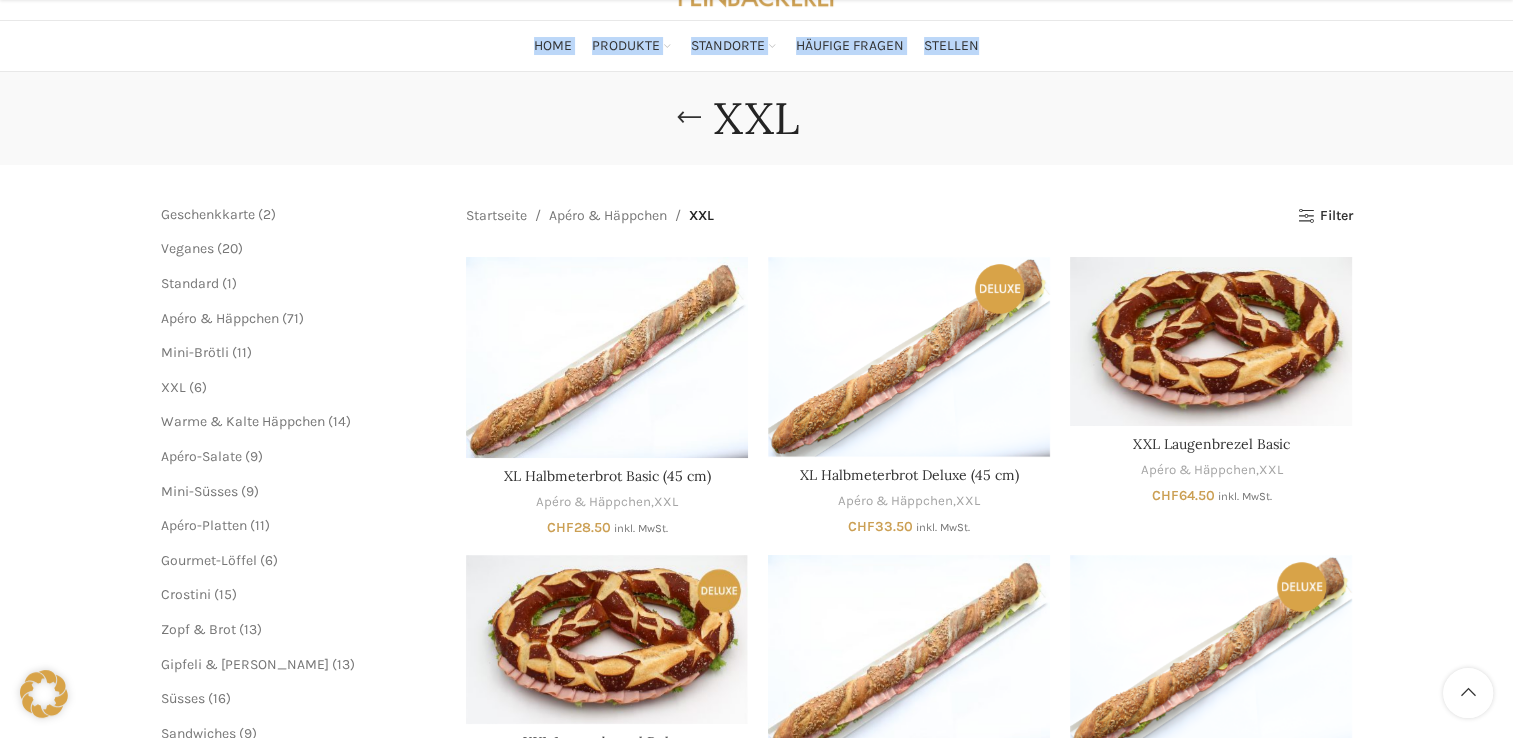 scroll, scrollTop: 208, scrollLeft: 0, axis: vertical 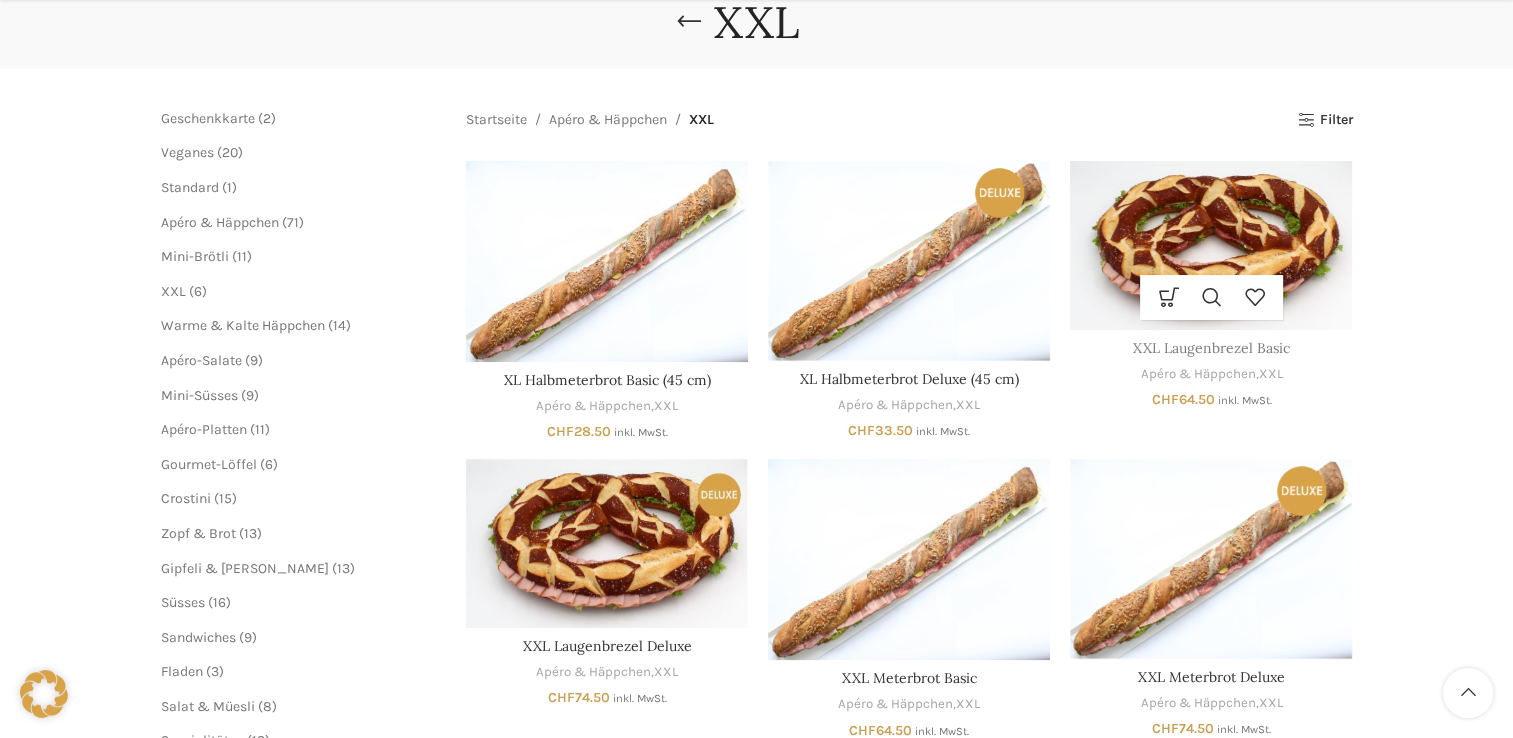 click on "XXL Laugenbrezel Basic" at bounding box center (1211, 348) 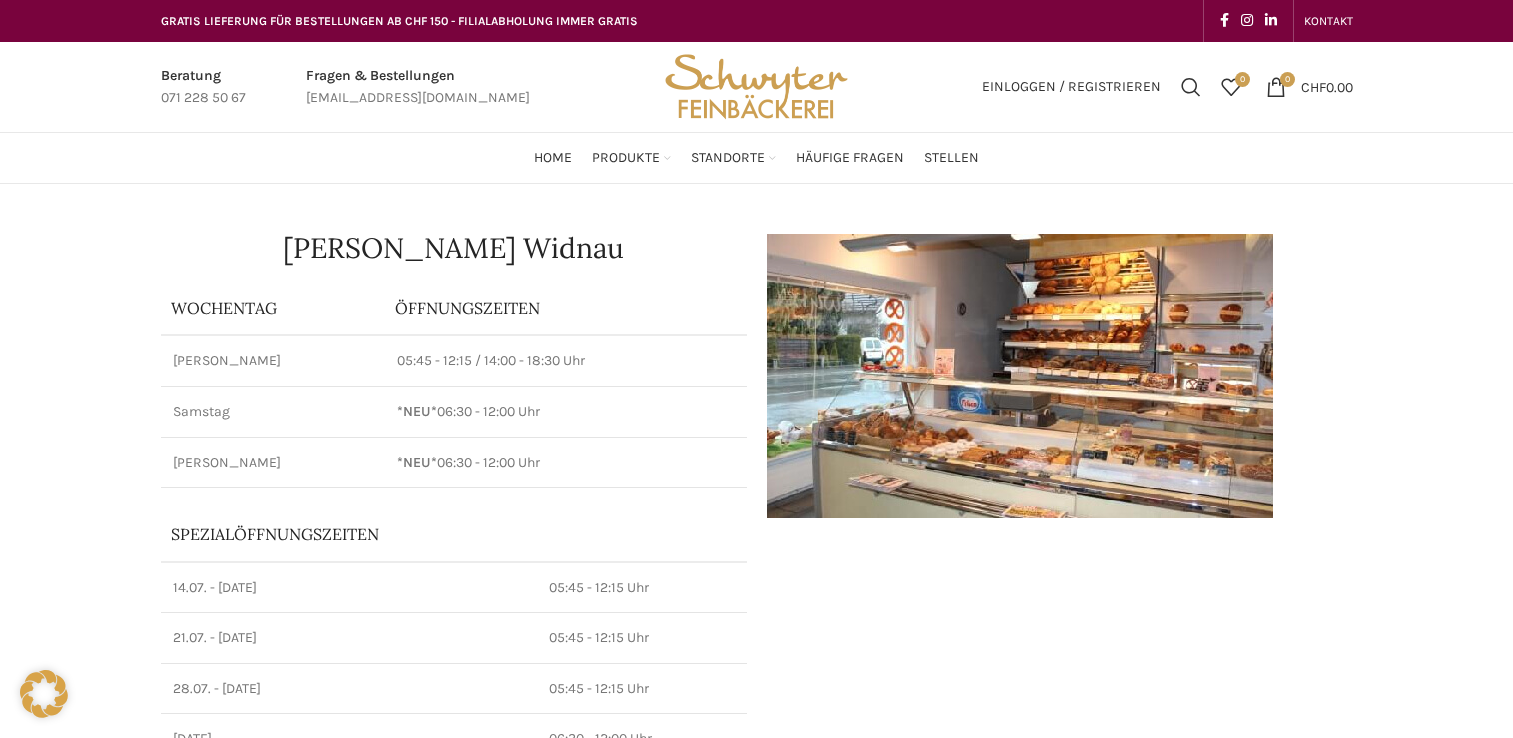 scroll, scrollTop: 0, scrollLeft: 0, axis: both 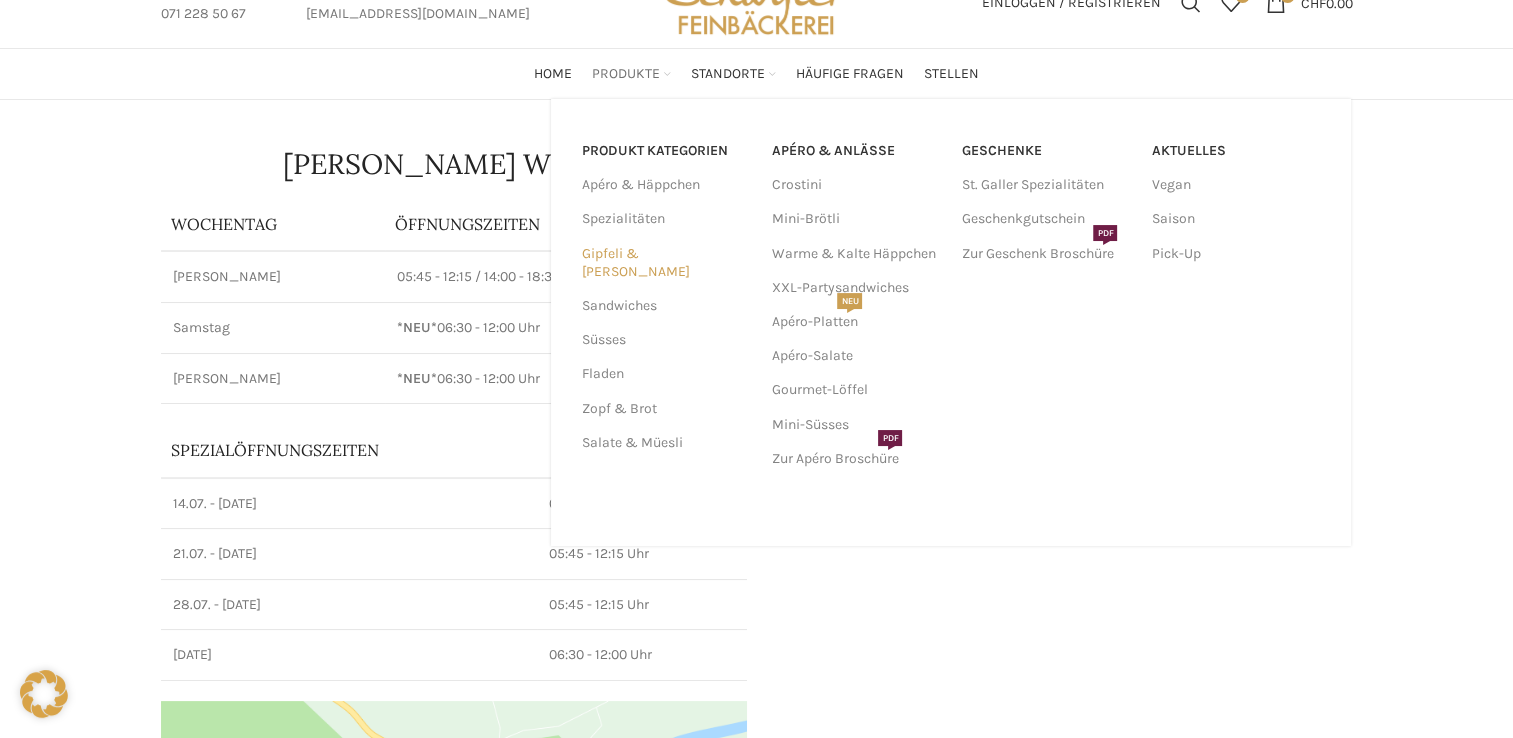 click on "Gipfeli & [PERSON_NAME]" at bounding box center (664, 263) 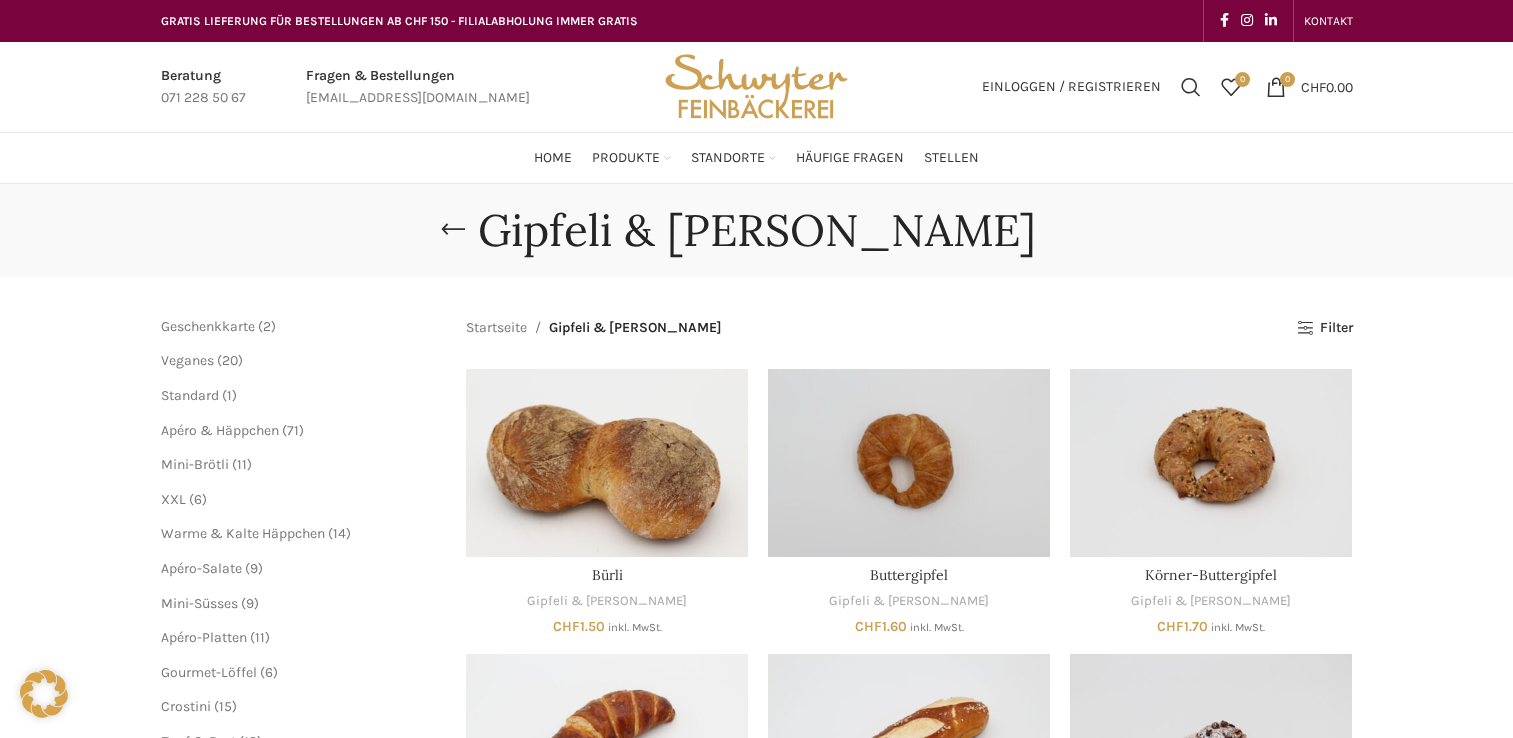 scroll, scrollTop: 0, scrollLeft: 0, axis: both 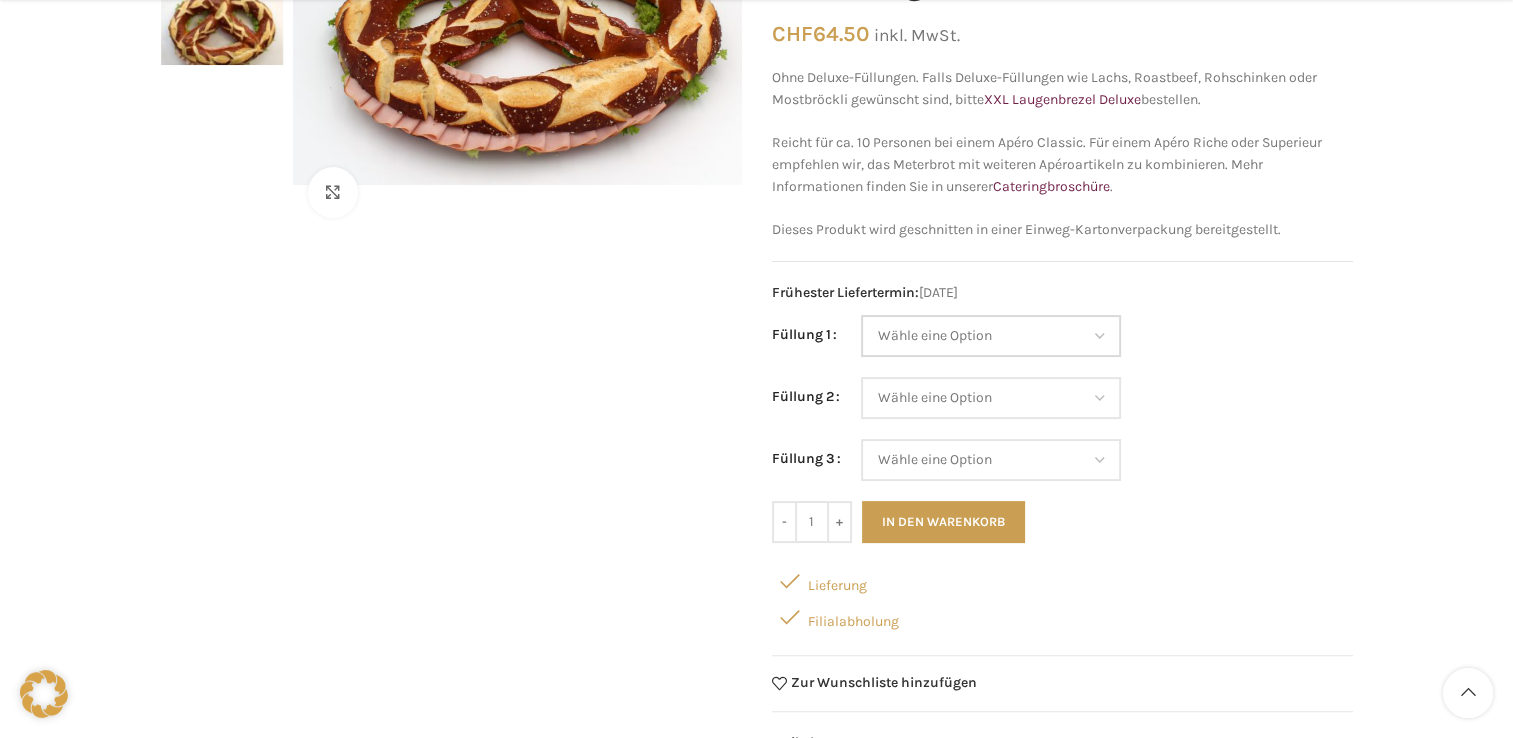 click on "Wähle eine Option Salami Schinken Fleischkäse Trutenschinken Appenzellerkäse Gruyère Brie Eimasse Thonmasse Kräuterquark Tomaten-Mozzarella" at bounding box center (991, 336) 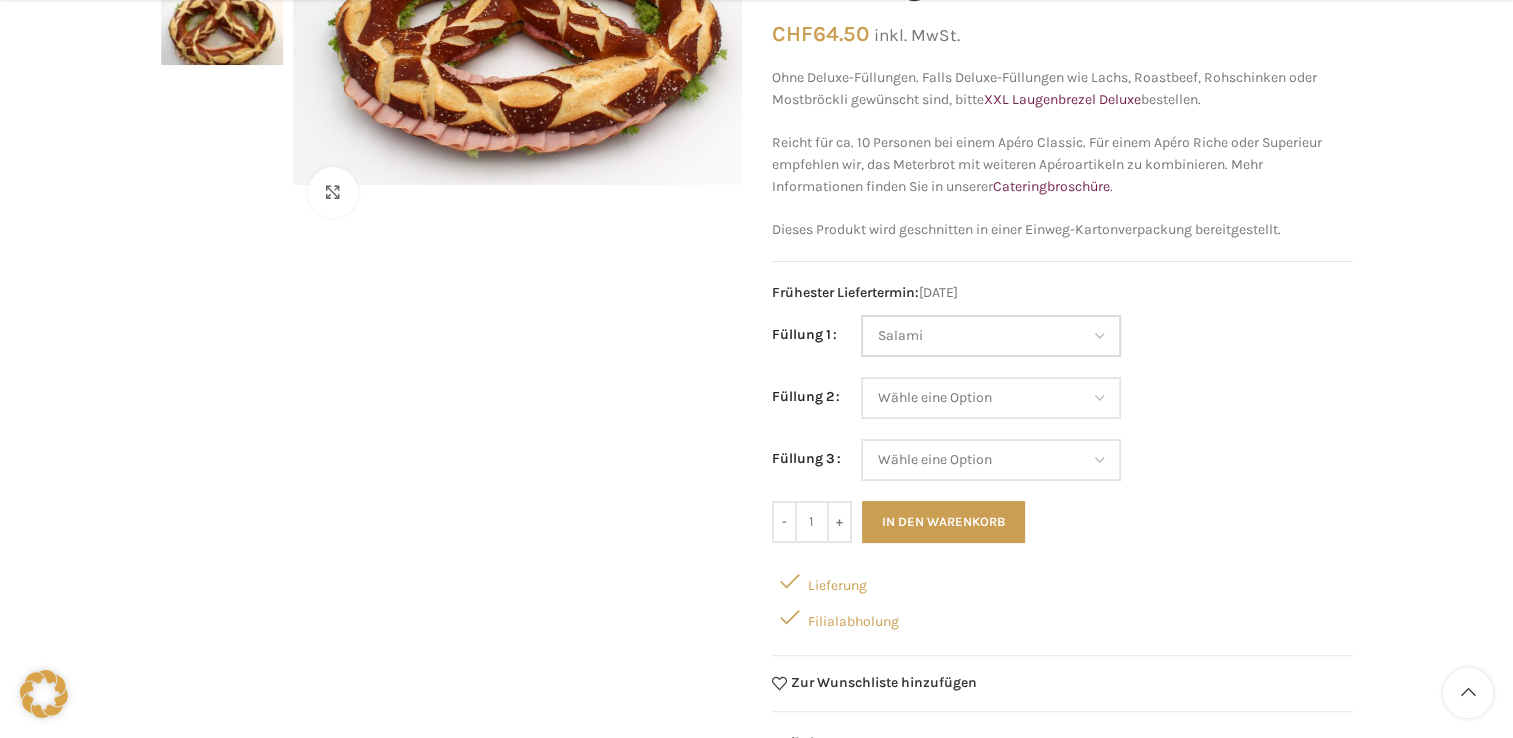 click on "Wähle eine Option Salami Schinken Fleischkäse Trutenschinken Appenzellerkäse Gruyère Brie Eimasse Thonmasse Kräuterquark Tomaten-Mozzarella" at bounding box center [991, 336] 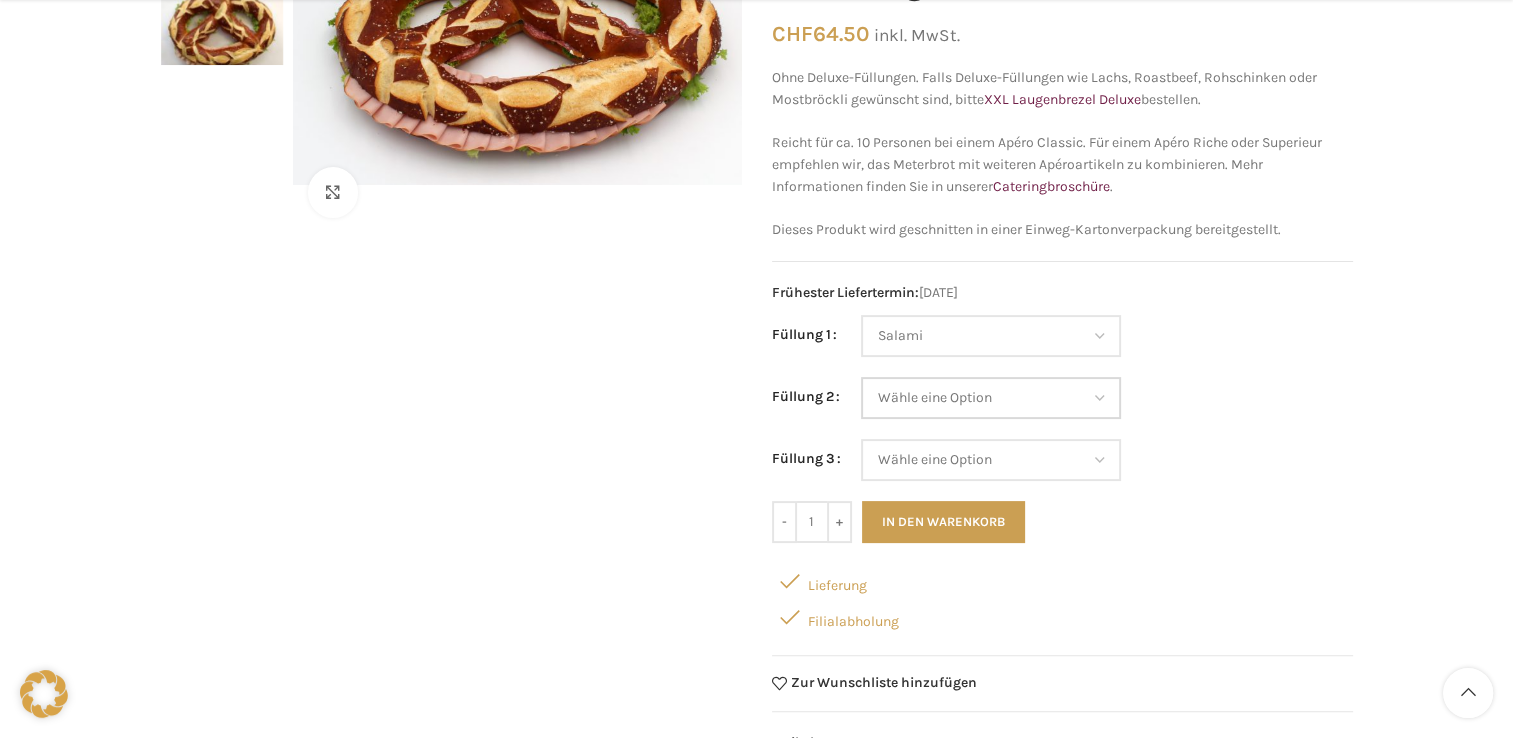 click on "Wähle eine Option Salami Schinken Fleischkäse Trutenschinken Appenzellerkäse Gruyère Brie Eimasse Thonmasse Kräuterquark Tomaten-Mozzarella Keine 2. Füllung" at bounding box center (991, 398) 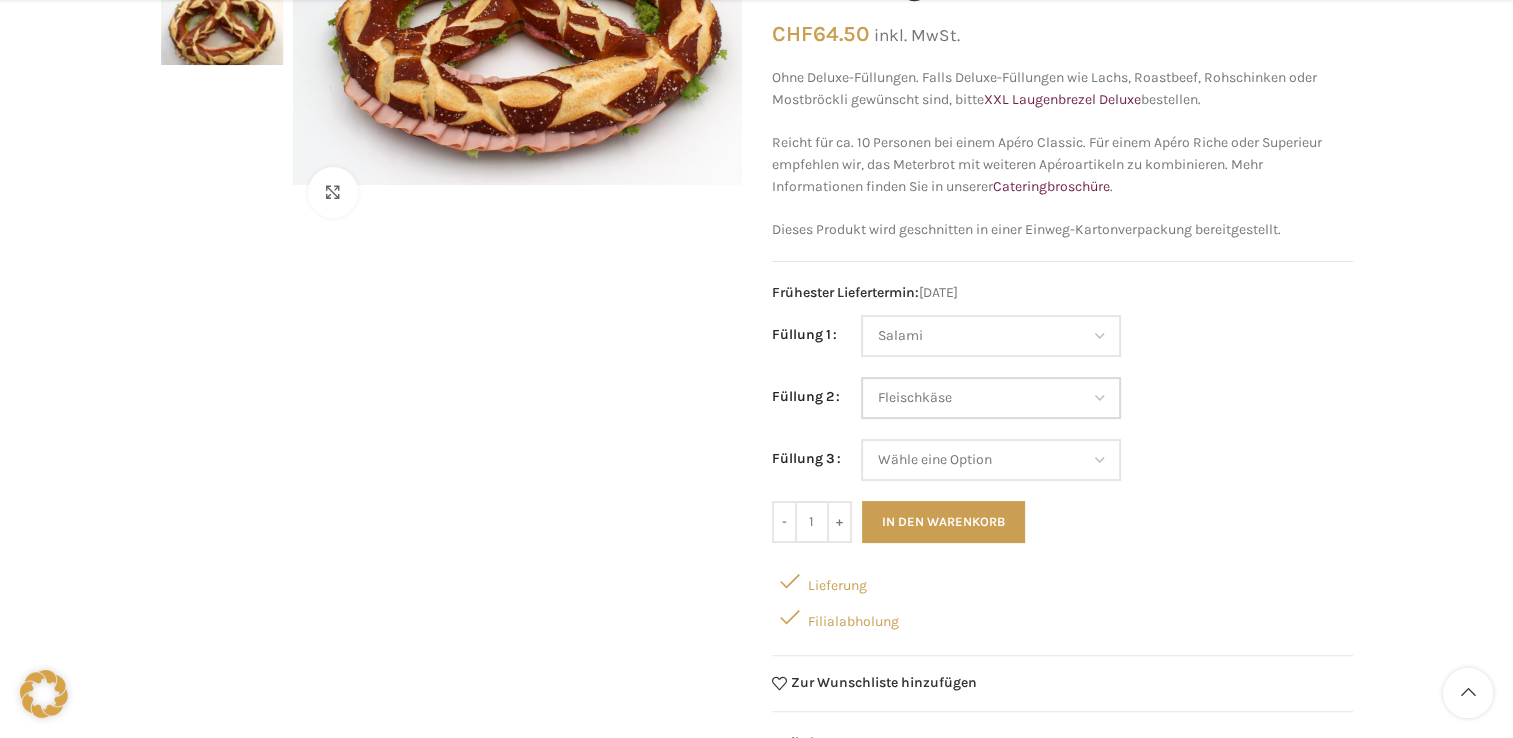 click on "Wähle eine Option Salami Schinken Fleischkäse Trutenschinken Appenzellerkäse Gruyère Brie Eimasse Thonmasse Kräuterquark Tomaten-Mozzarella Keine 2. Füllung" at bounding box center (991, 398) 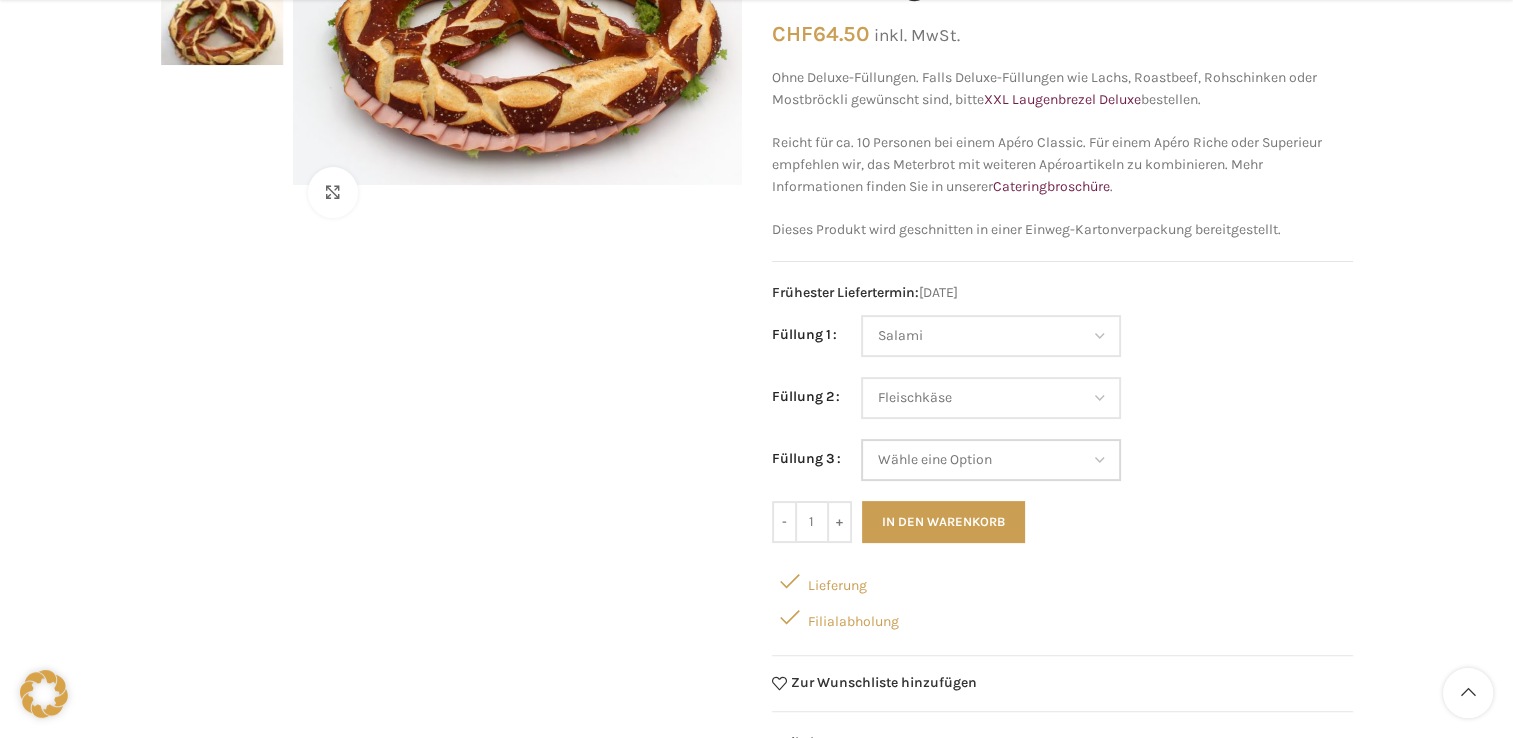 click on "Wähle eine Option Salami Schinken Fleischkäse Trutenschinken Appenzellerkäse Gruyère Brie Eimasse Thonmasse Kräuterquark Tomaten-Mozzarella Keine 3. Füllung" at bounding box center (991, 460) 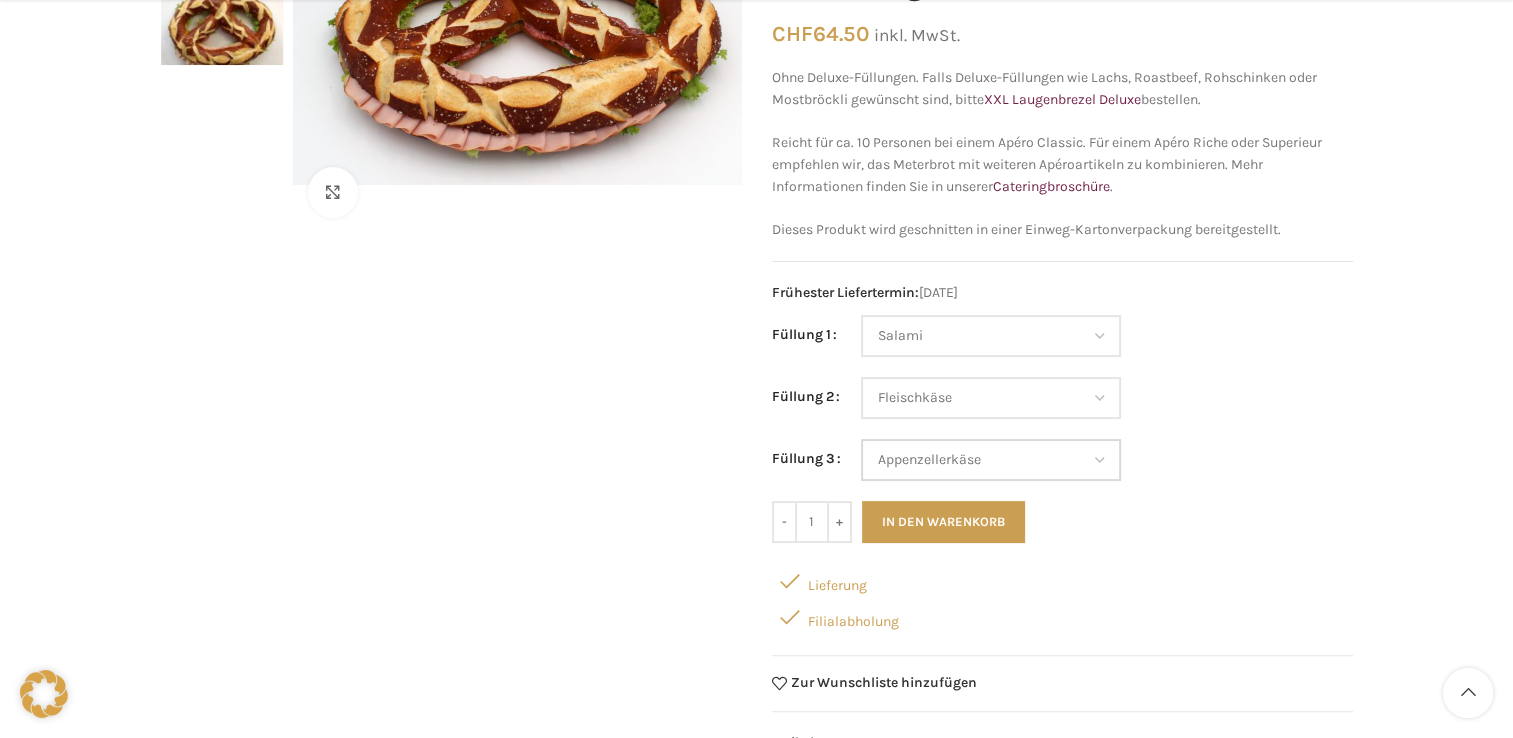 click on "Wähle eine Option Salami Schinken Fleischkäse Trutenschinken Appenzellerkäse Gruyère Brie Eimasse Thonmasse Kräuterquark Tomaten-Mozzarella Keine 3. Füllung" at bounding box center [991, 460] 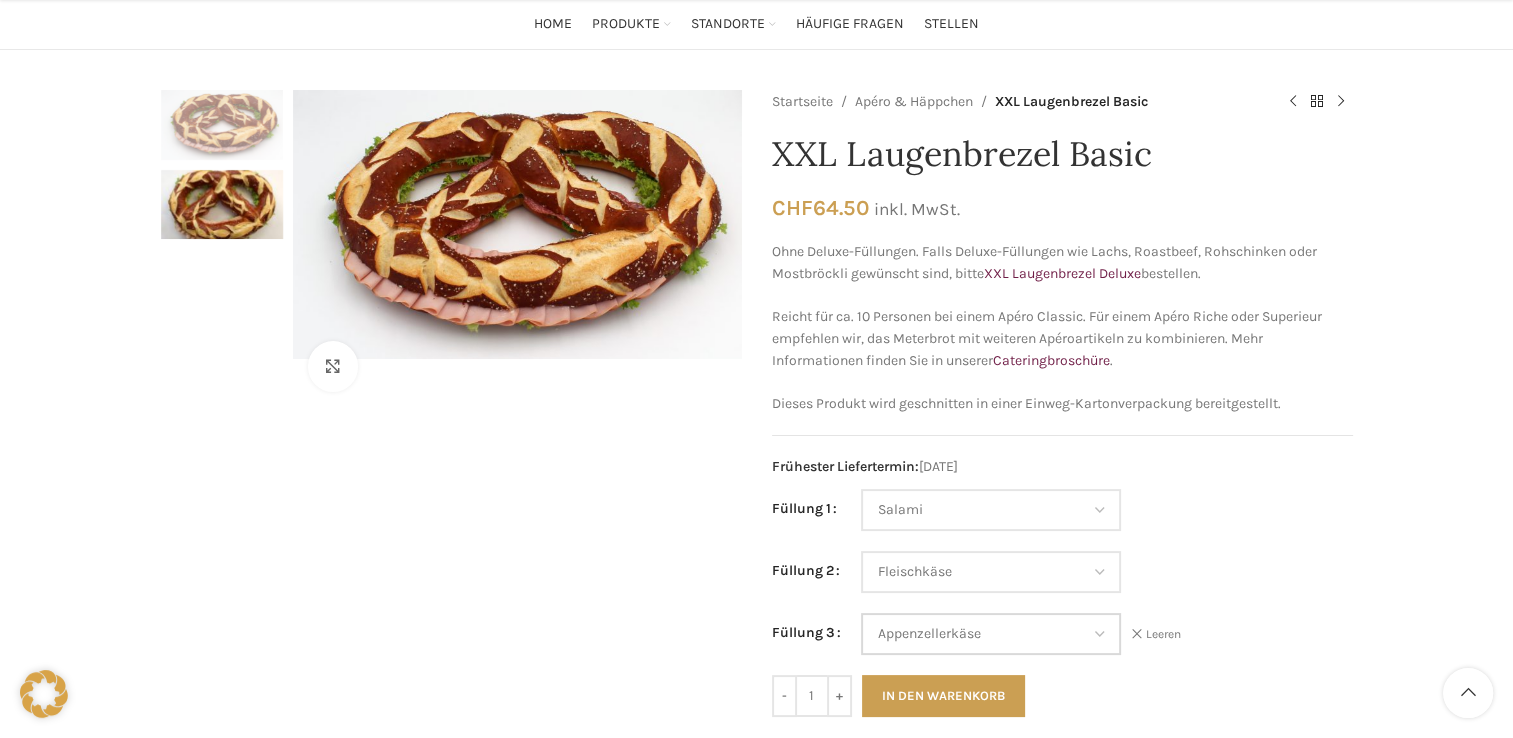 scroll, scrollTop: 260, scrollLeft: 0, axis: vertical 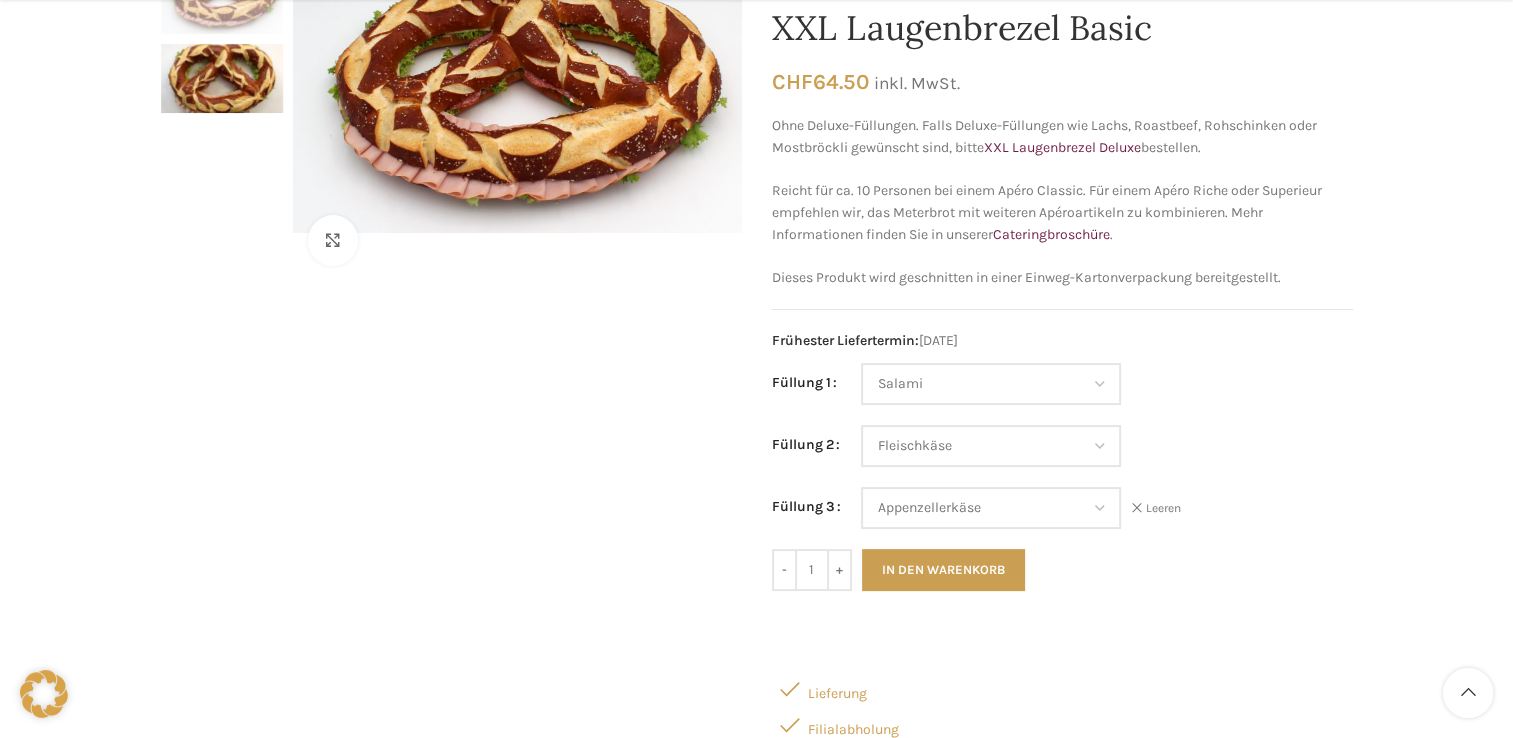 click on "Frühester Liefertermin:  30.07.2025" at bounding box center (1062, 330) 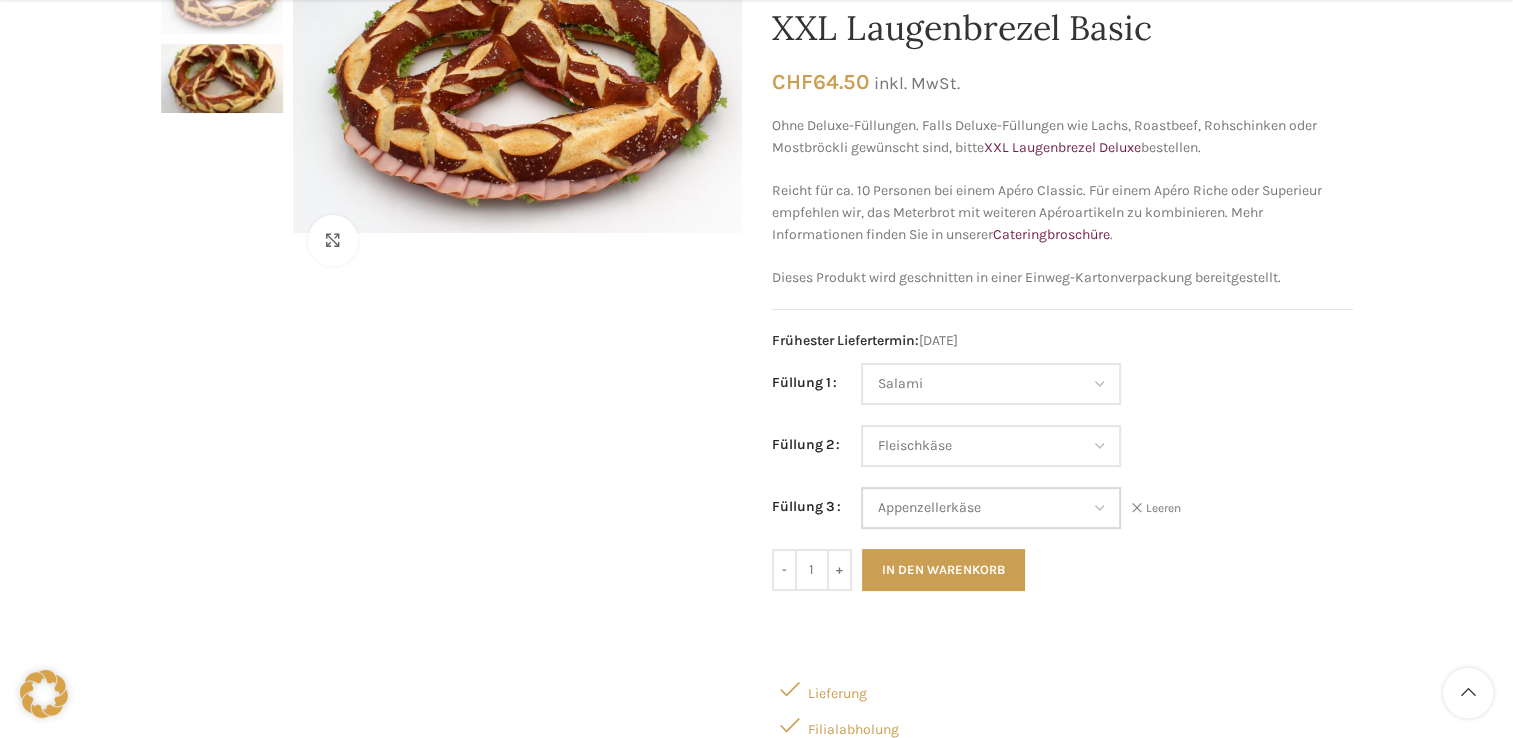 click on "Wähle eine Option Salami Schinken Fleischkäse Trutenschinken Appenzellerkäse Gruyère Brie Eimasse Thonmasse Kräuterquark Tomaten-Mozzarella Keine 3. Füllung" at bounding box center (991, 508) 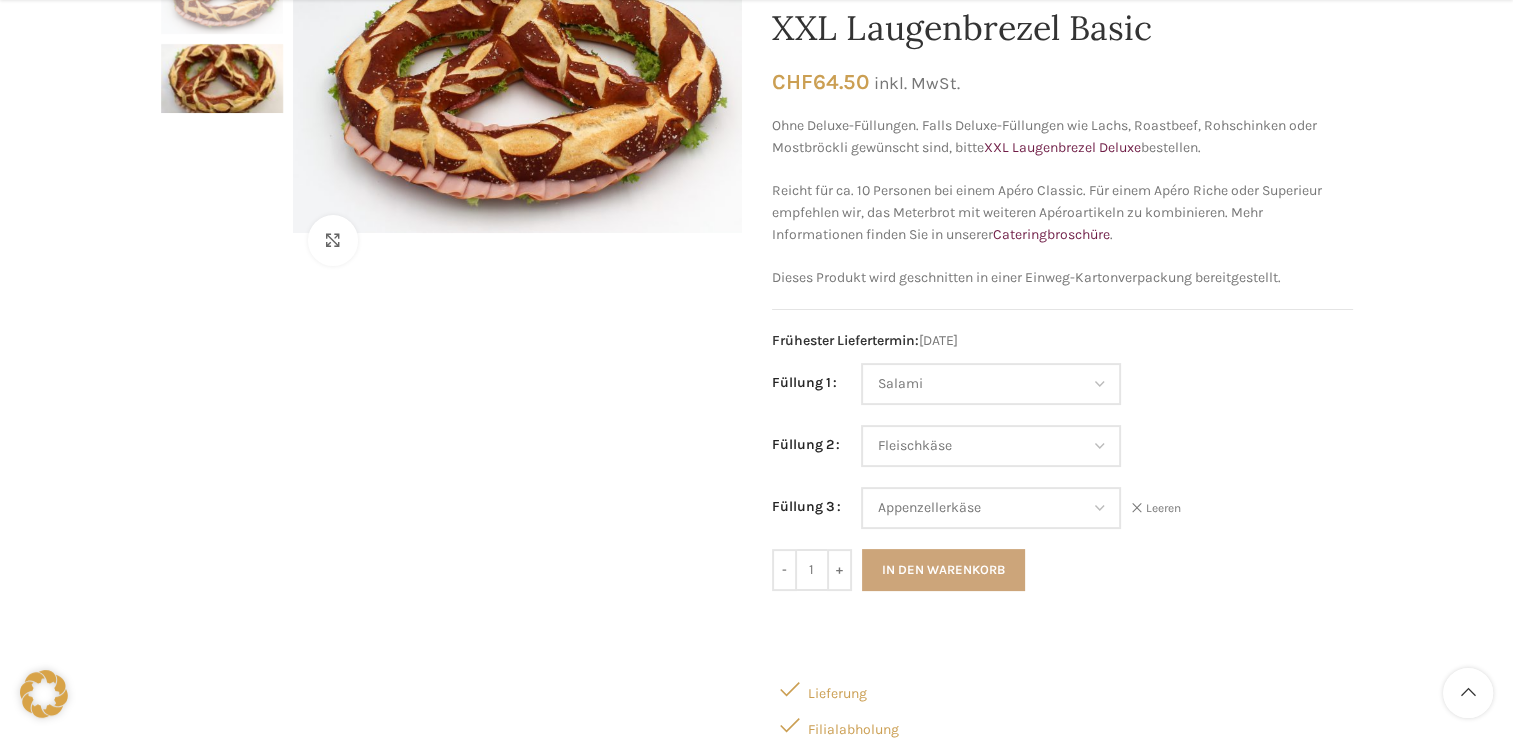 click on "In den Warenkorb" at bounding box center [943, 570] 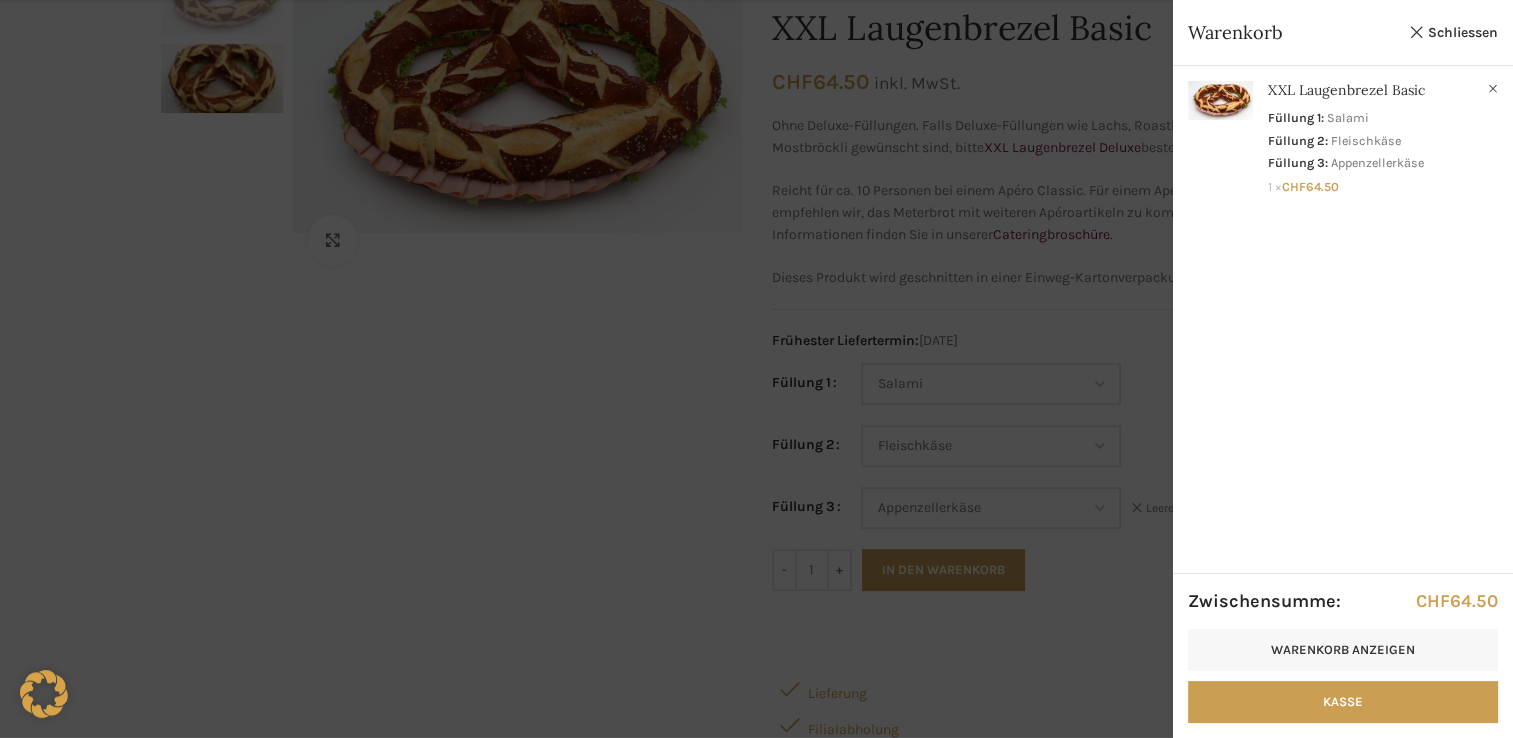 click at bounding box center (756, 369) 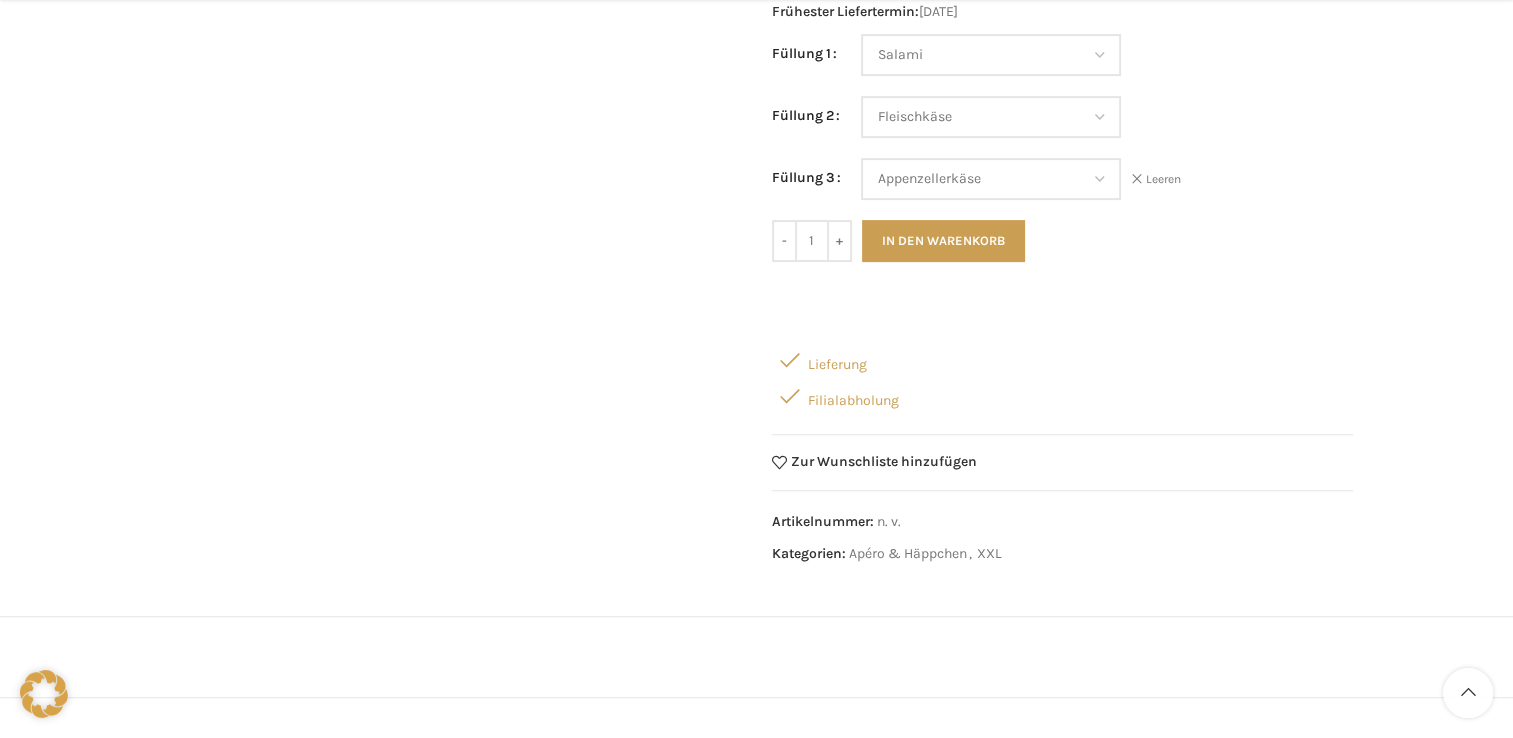 scroll, scrollTop: 592, scrollLeft: 0, axis: vertical 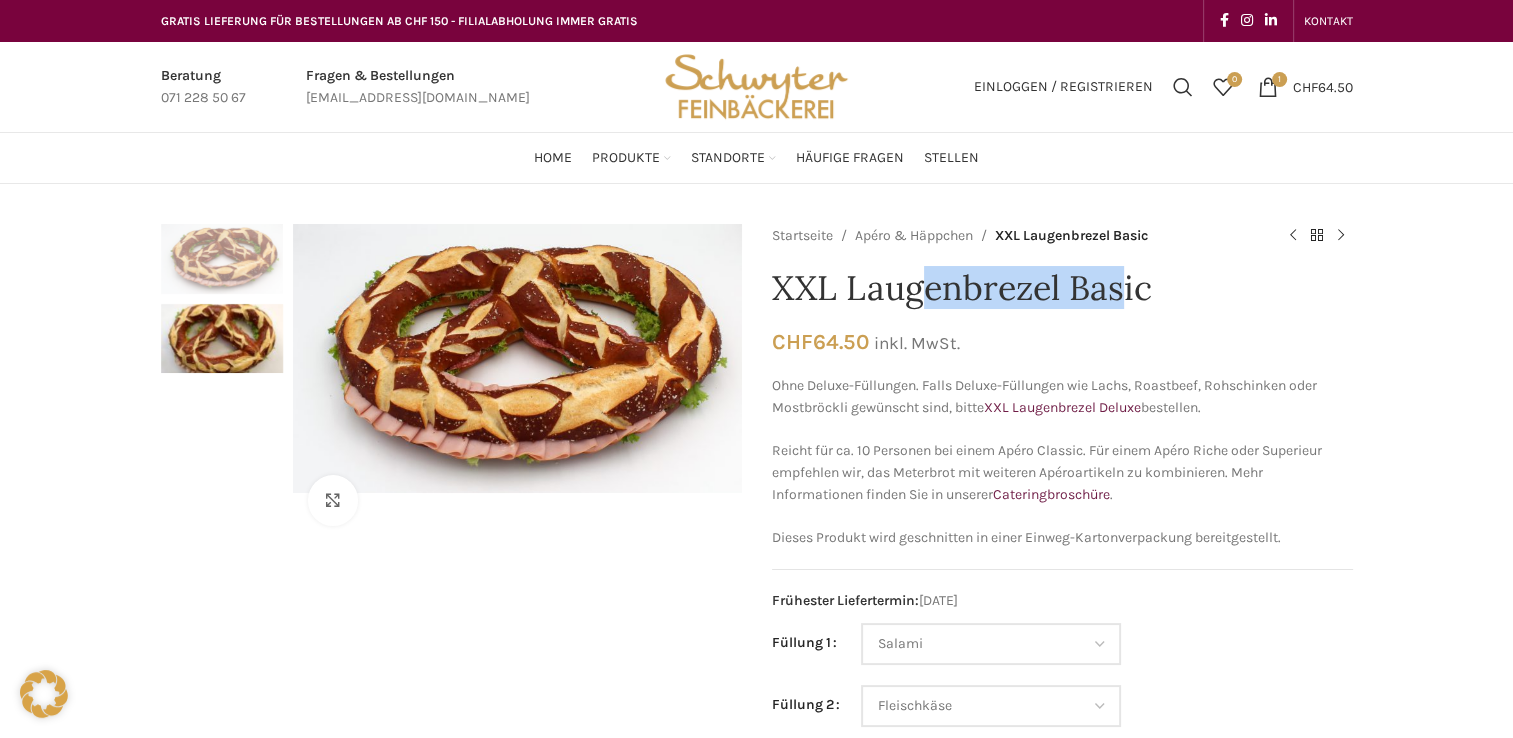 drag, startPoint x: 1054, startPoint y: 297, endPoint x: 848, endPoint y: 272, distance: 207.51144 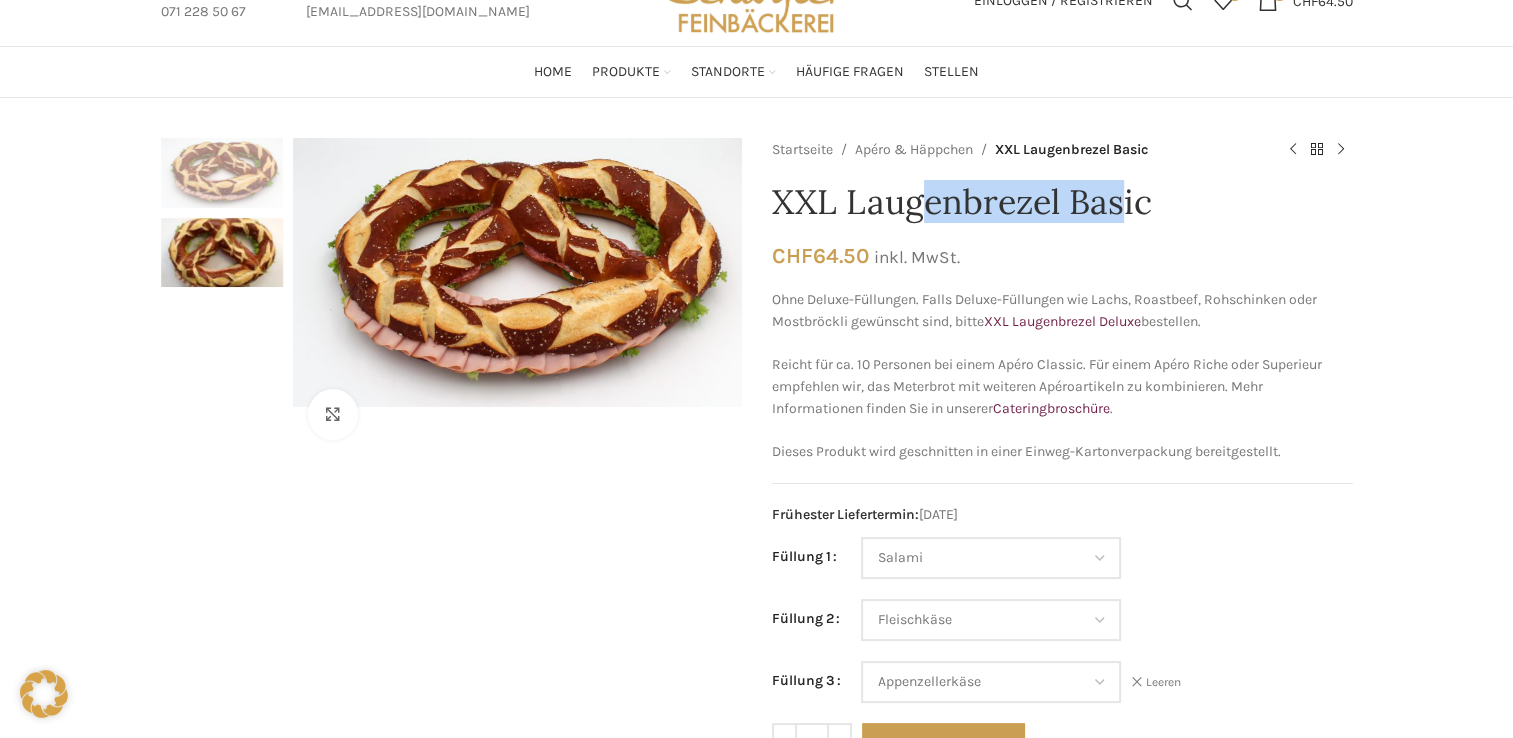 scroll, scrollTop: 0, scrollLeft: 0, axis: both 